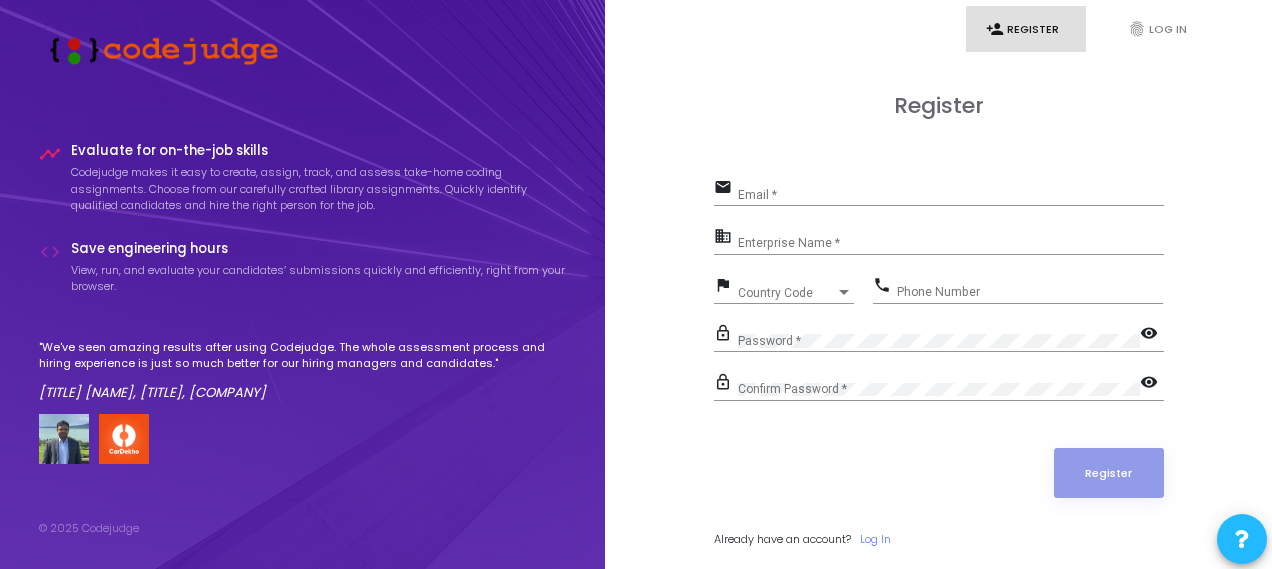 scroll, scrollTop: 0, scrollLeft: 0, axis: both 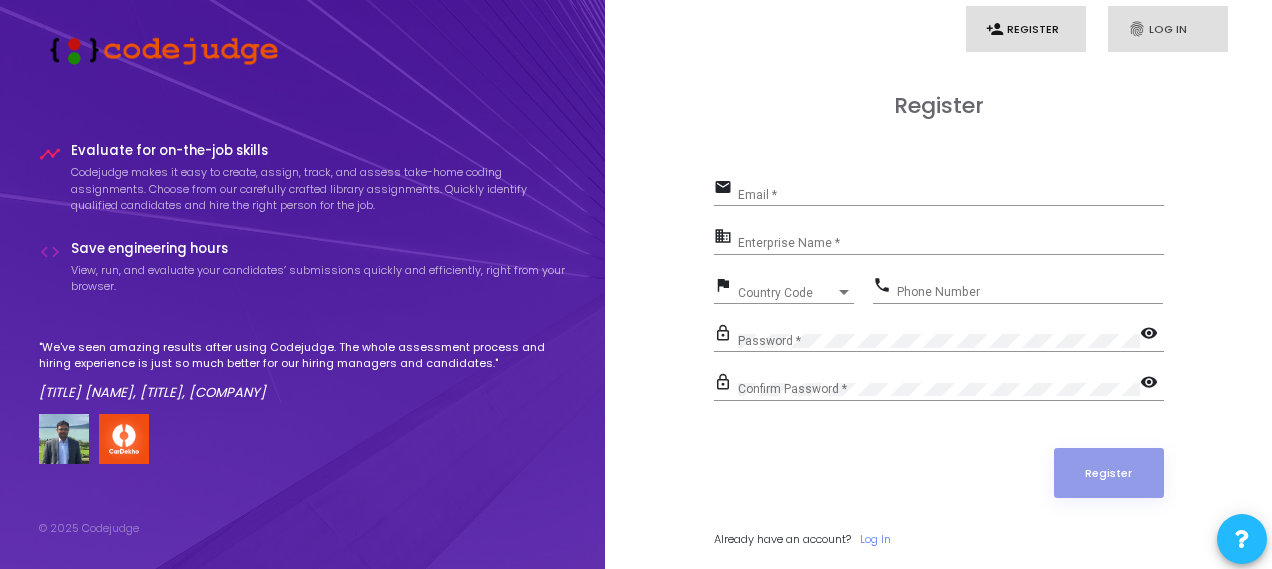 drag, startPoint x: 1130, startPoint y: 17, endPoint x: 1142, endPoint y: 25, distance: 14.422205 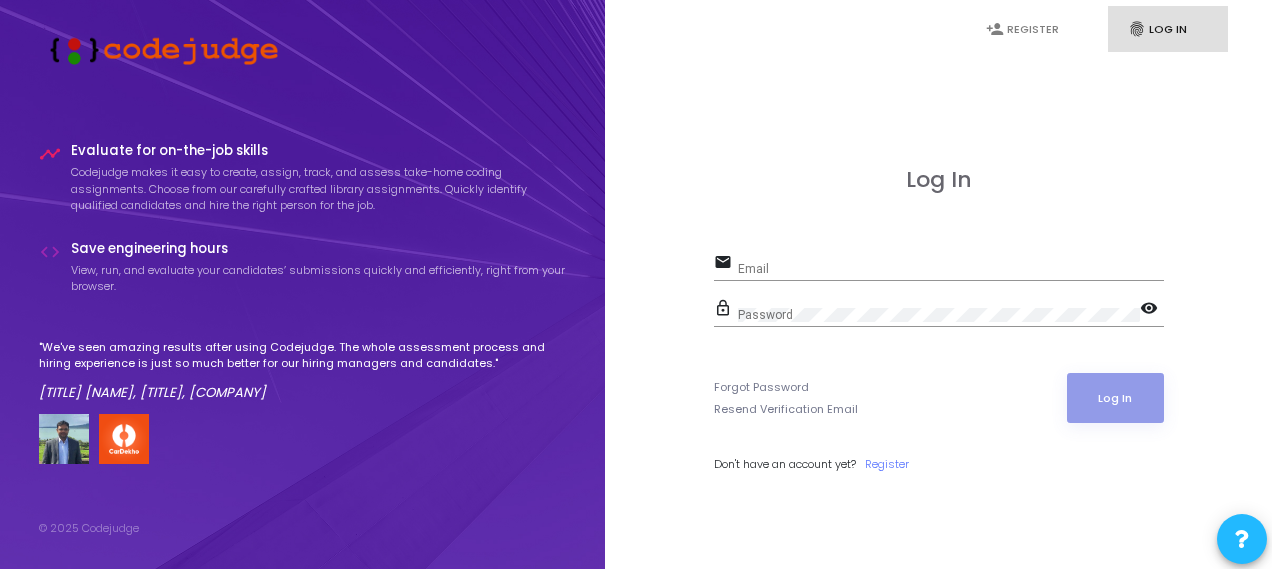 click on "Email" at bounding box center (951, 269) 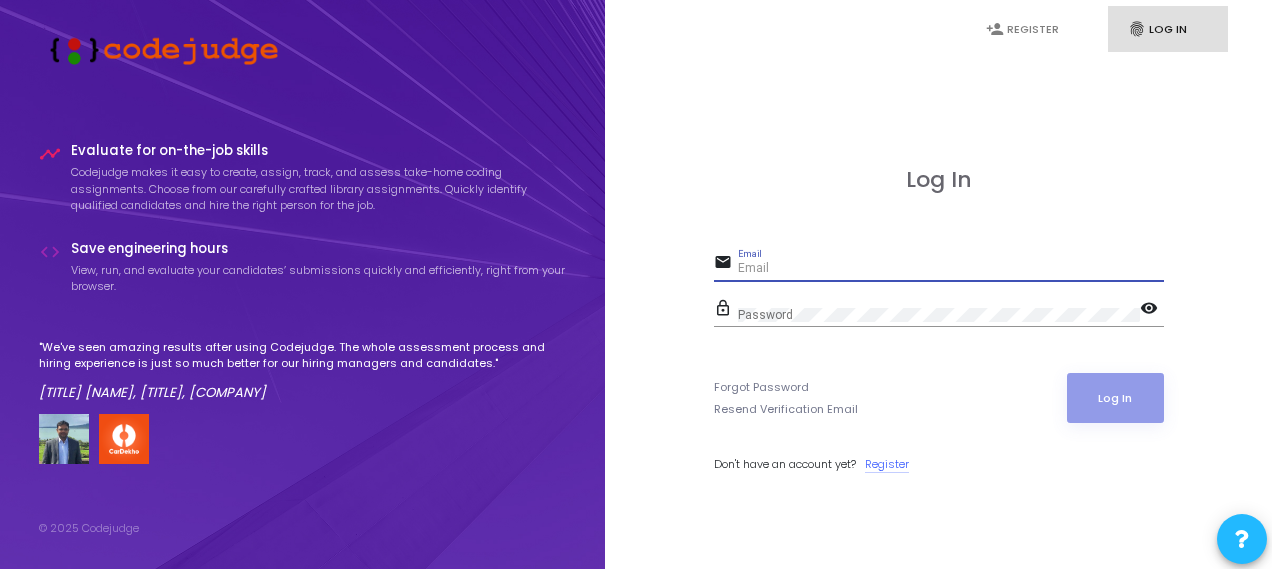 click on "Register" 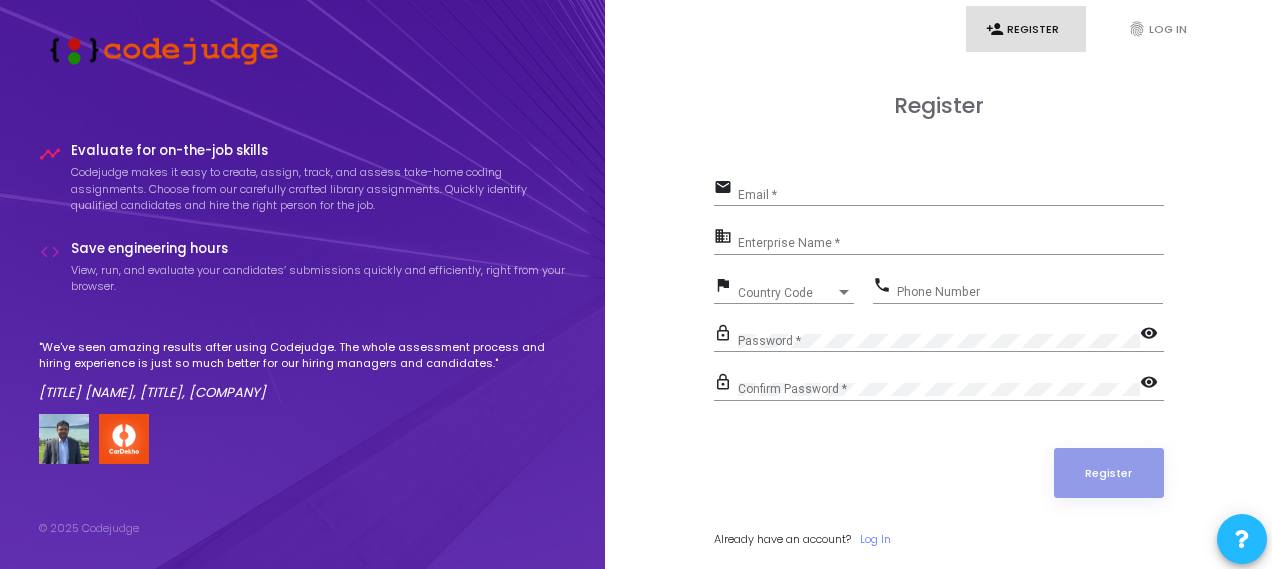 click on "Email *" 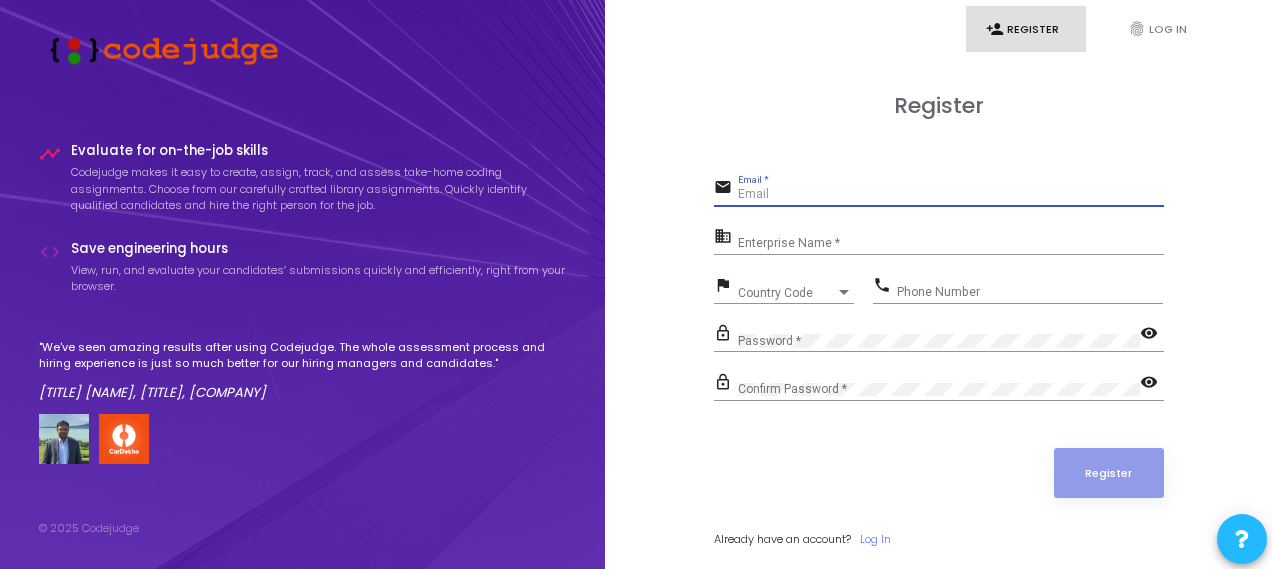 click on "Email *" at bounding box center (951, 195) 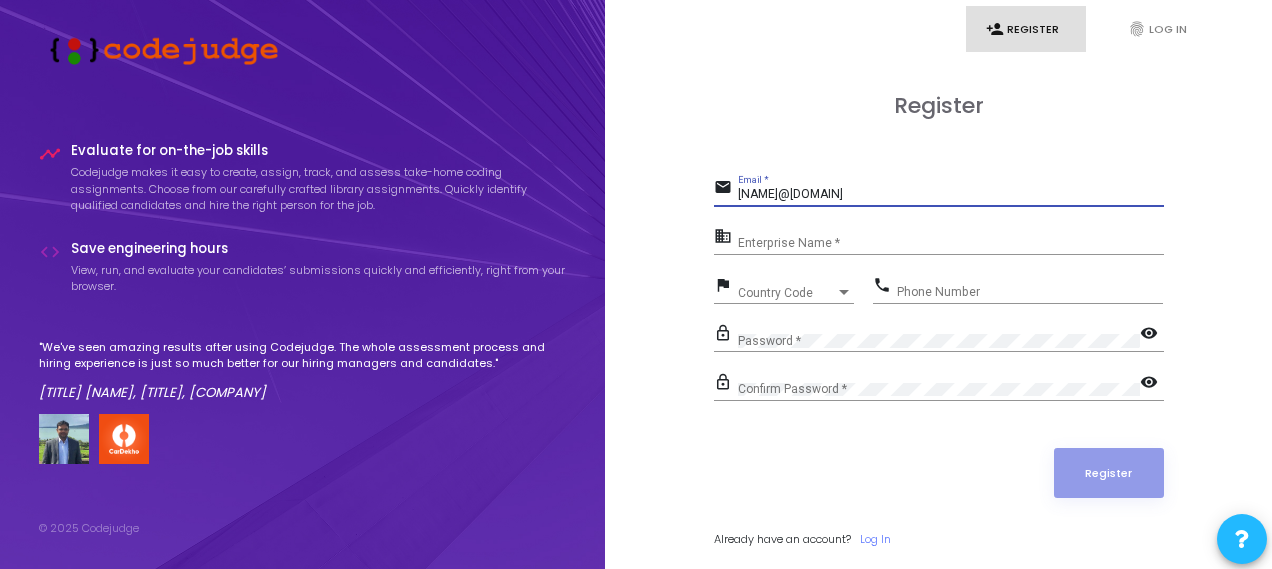 click on "Enterprise Name *" at bounding box center [951, 244] 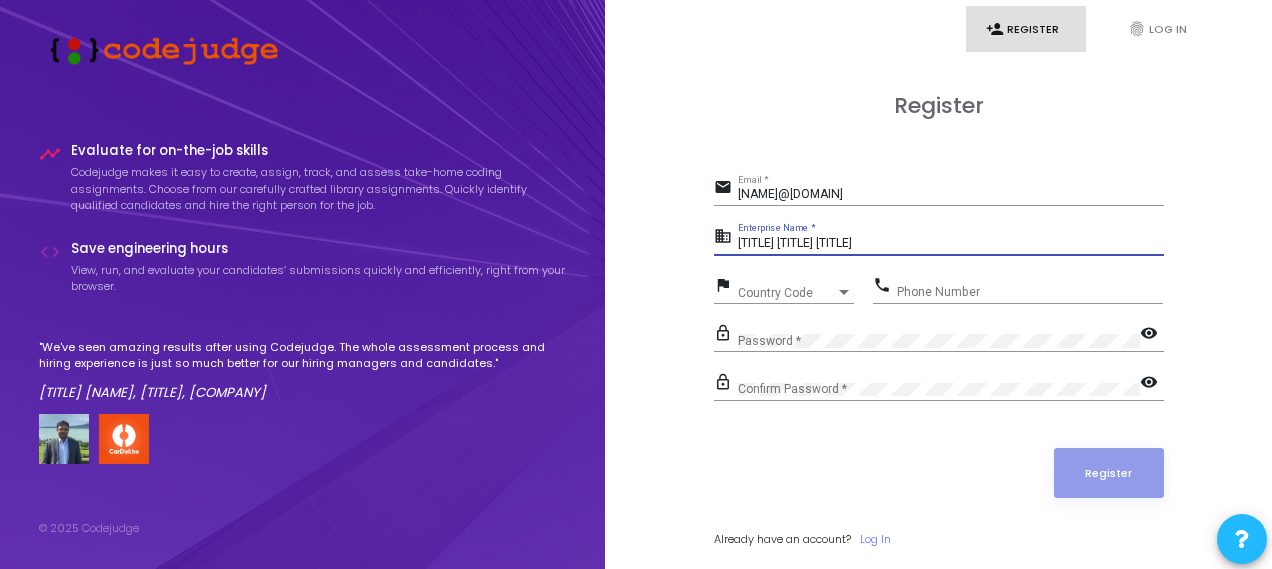 type on "[TITLE] [TITLE] [TITLE]" 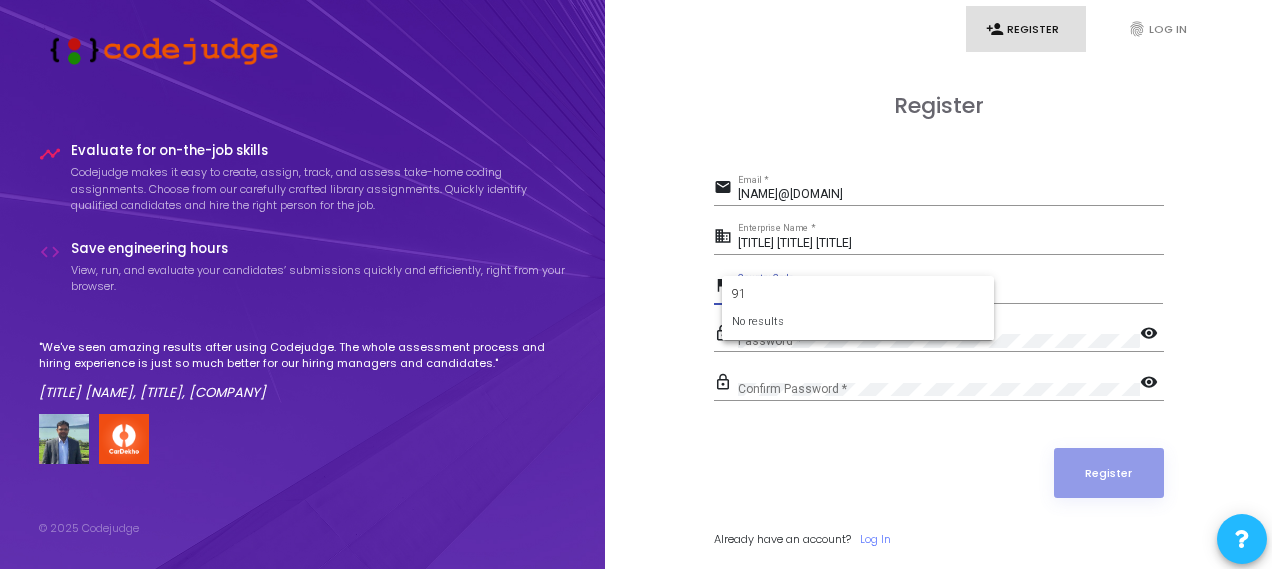 type on "9" 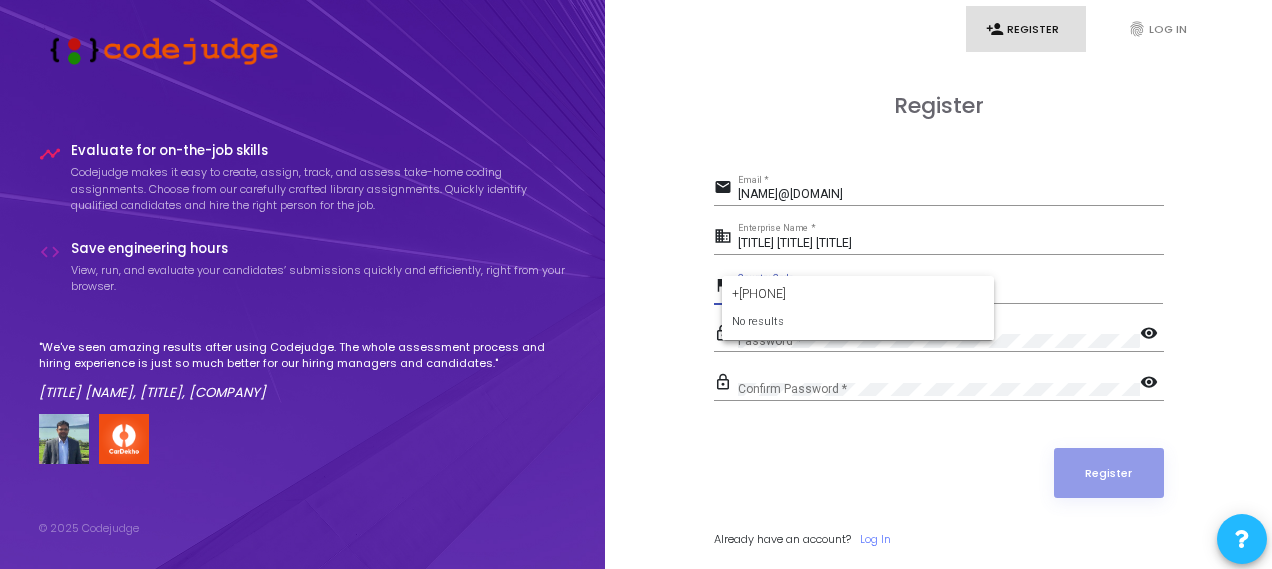 type on "+" 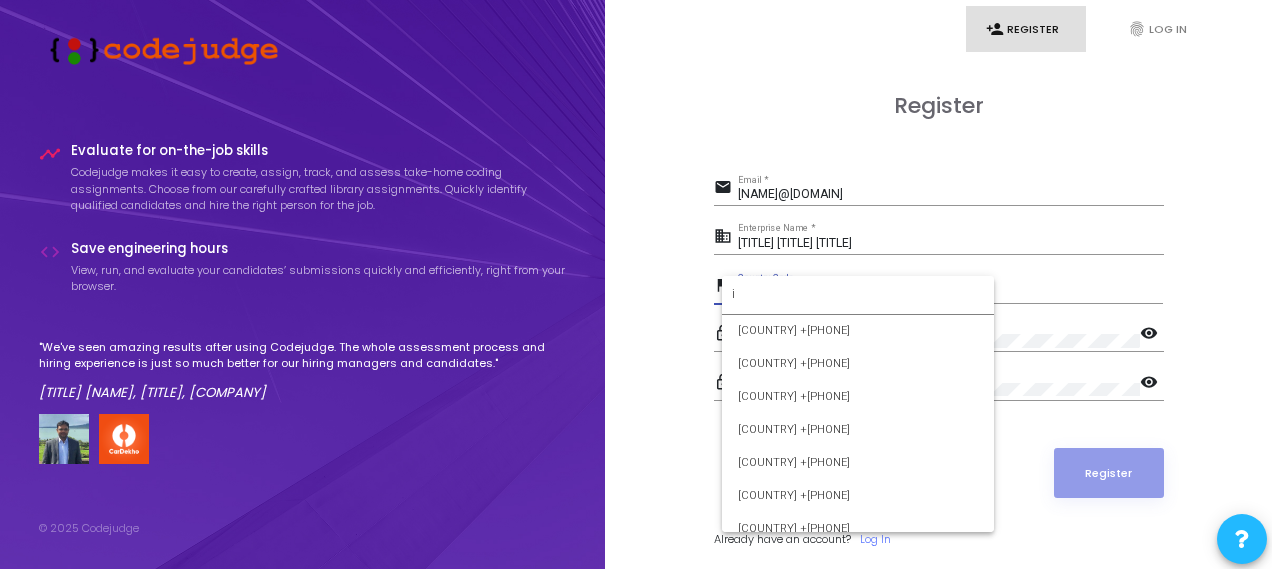 scroll, scrollTop: 0, scrollLeft: 0, axis: both 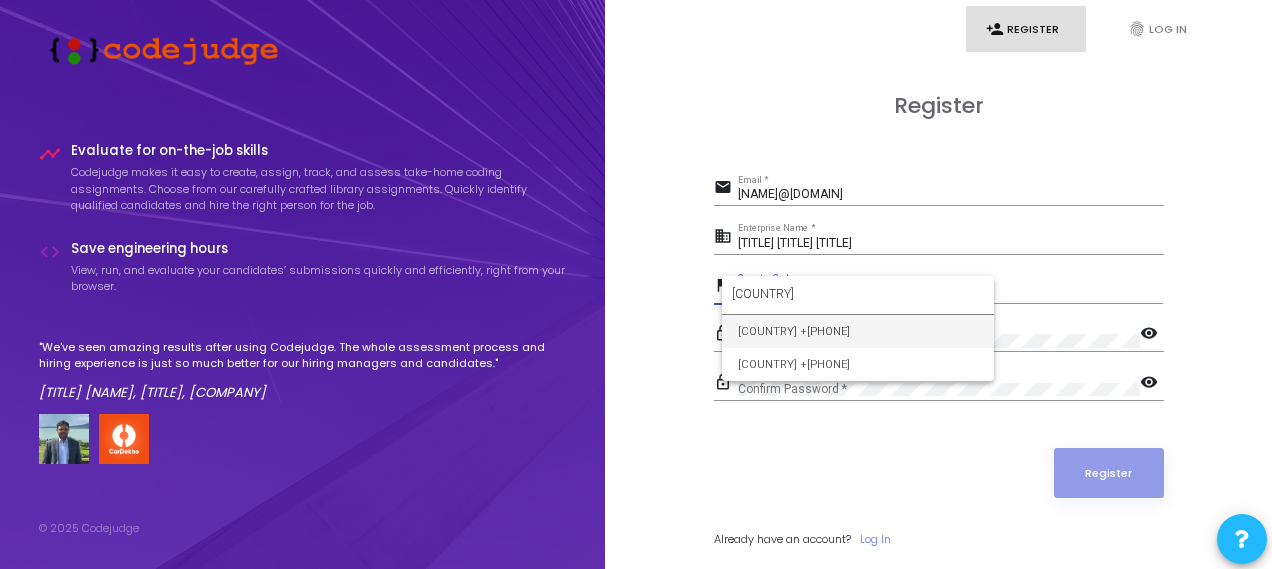 type on "[COUNTRY]" 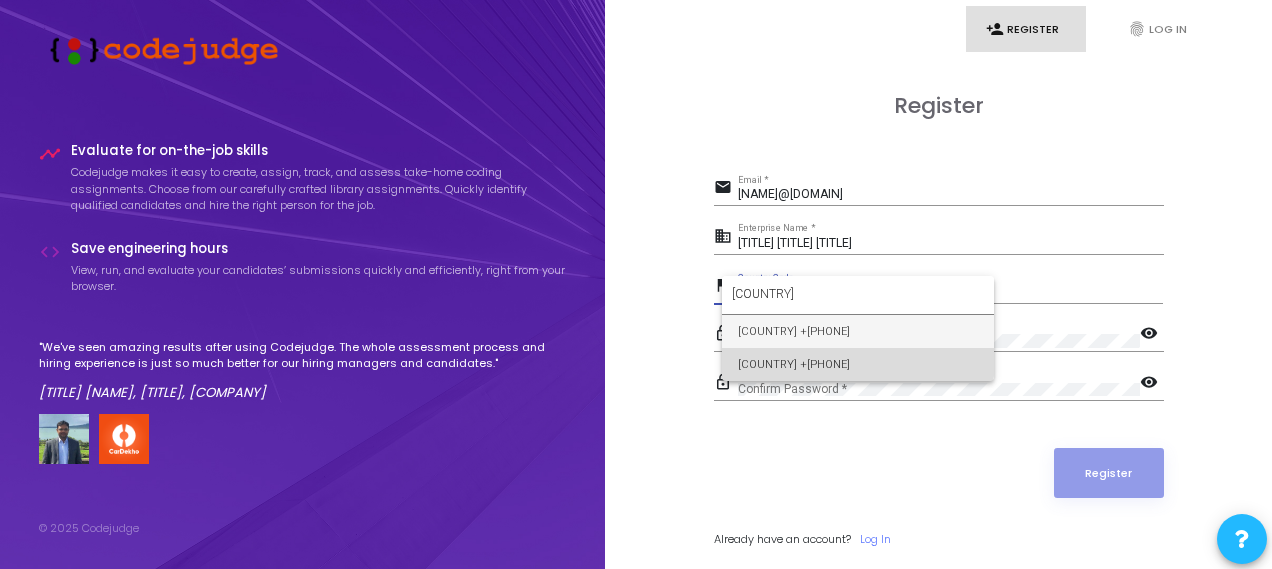 click on "[COUNTRY] +[PHONE]" at bounding box center [858, 364] 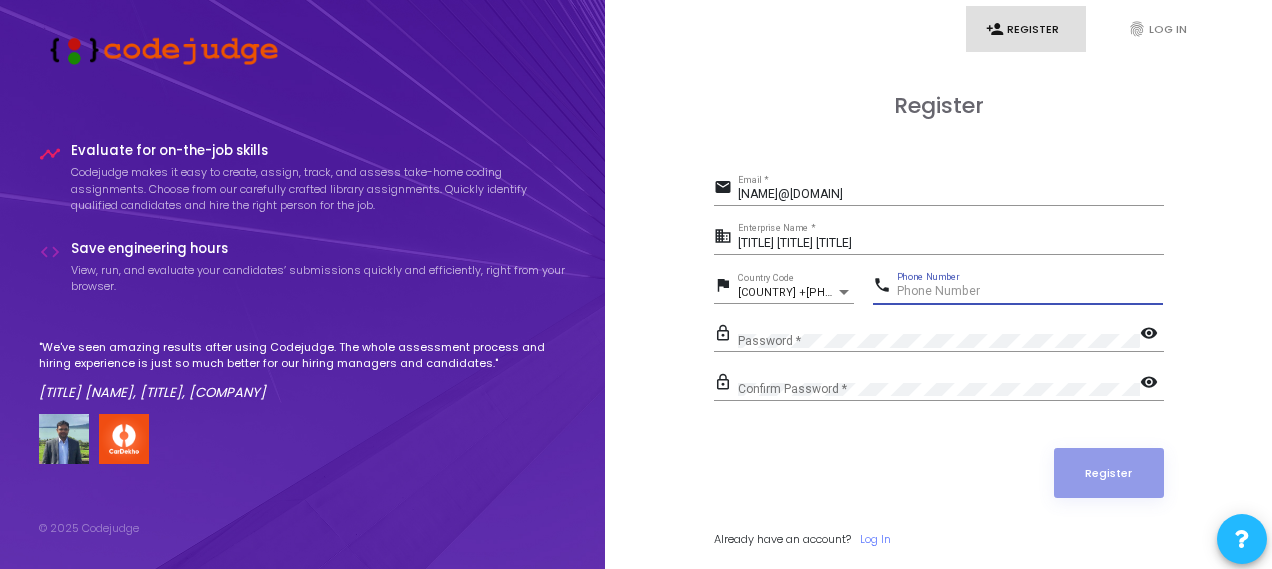click on "Phone Number" at bounding box center (1030, 292) 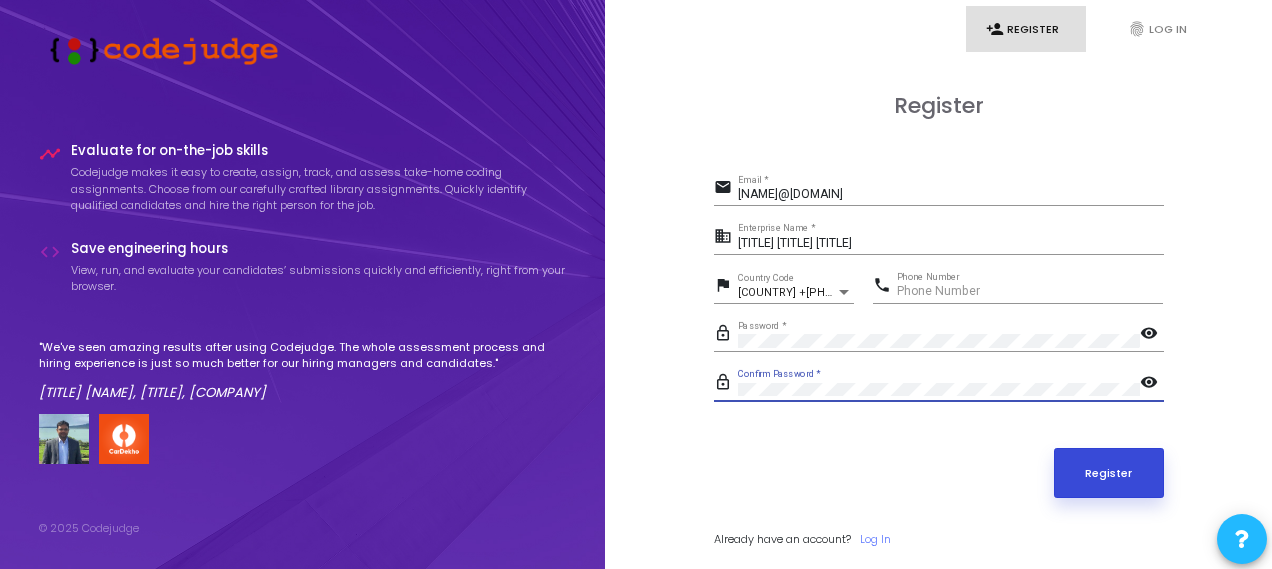 click on "Register" at bounding box center (1109, 473) 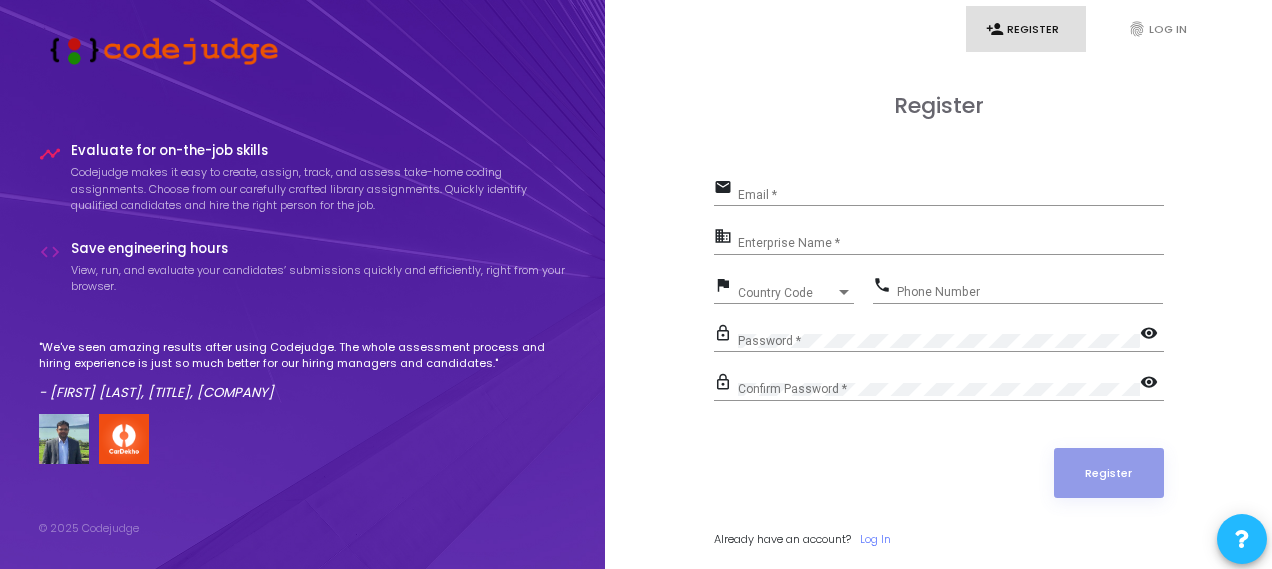 scroll, scrollTop: 0, scrollLeft: 0, axis: both 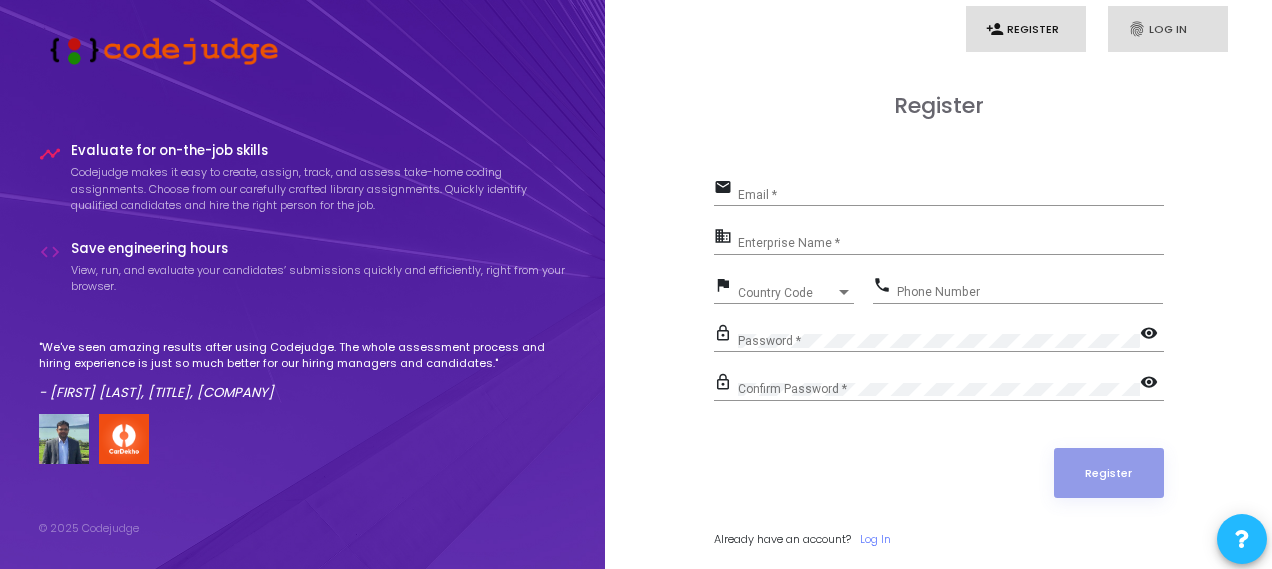 click on "fingerprint  Log In" at bounding box center (1168, 29) 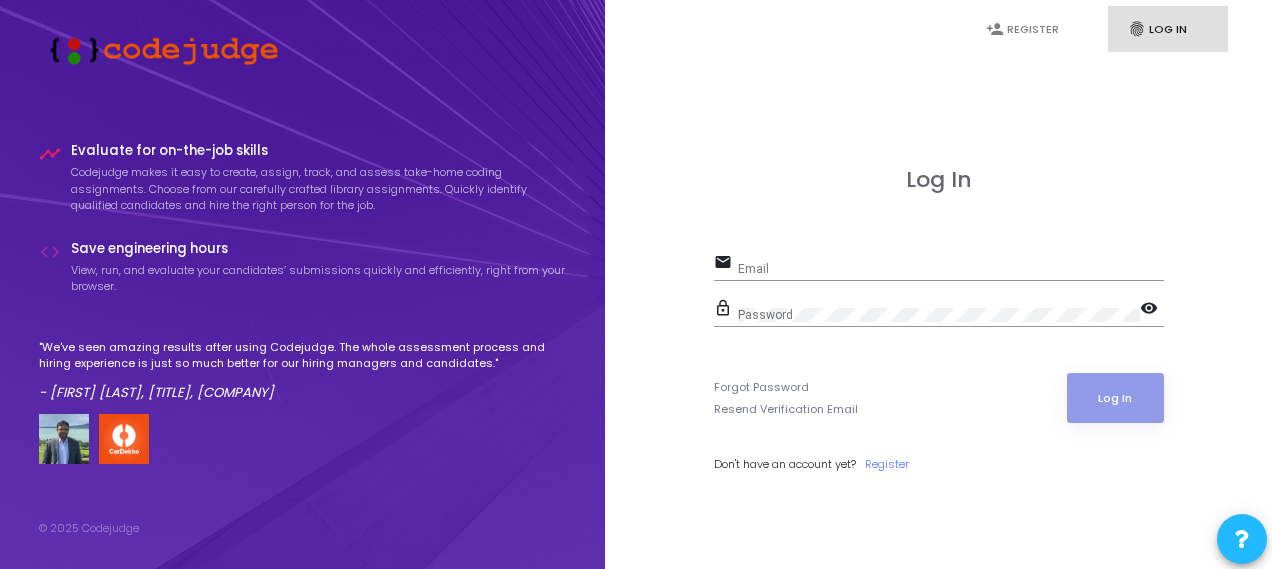 drag, startPoint x: 866, startPoint y: 246, endPoint x: 861, endPoint y: 259, distance: 13.928389 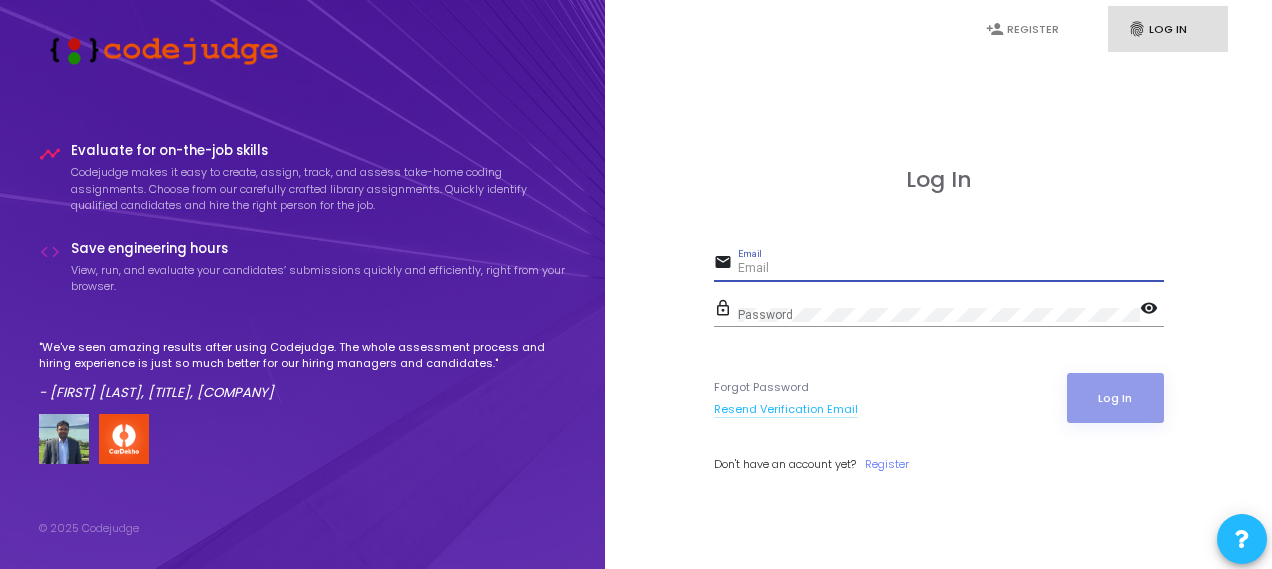 click on "Resend Verification Email" 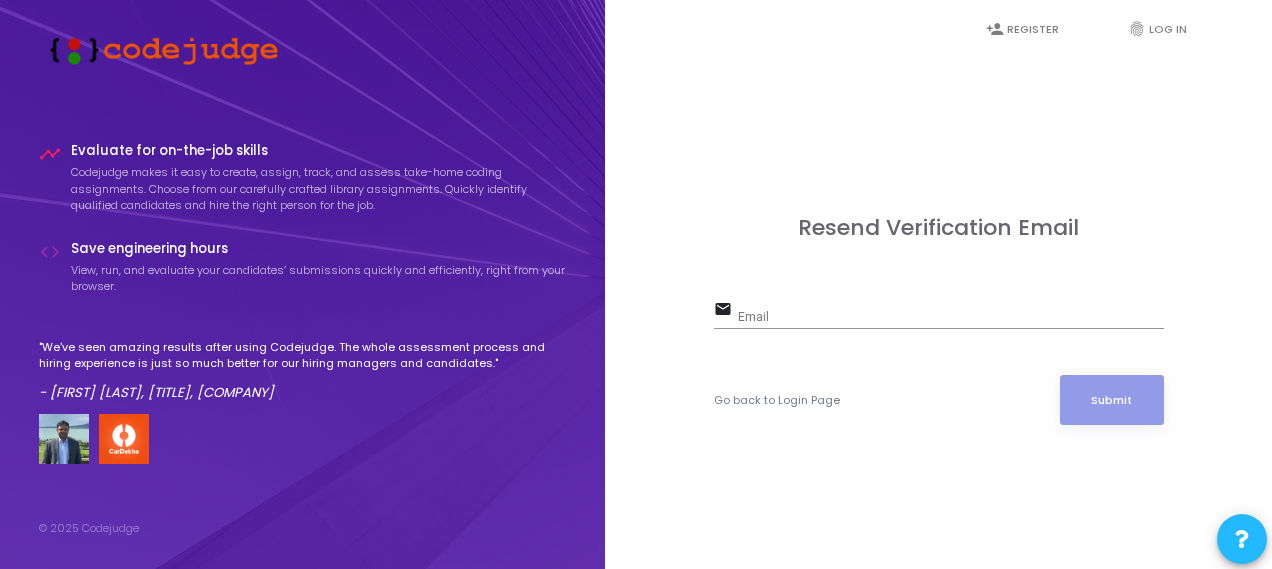 click on "Email" at bounding box center [951, 317] 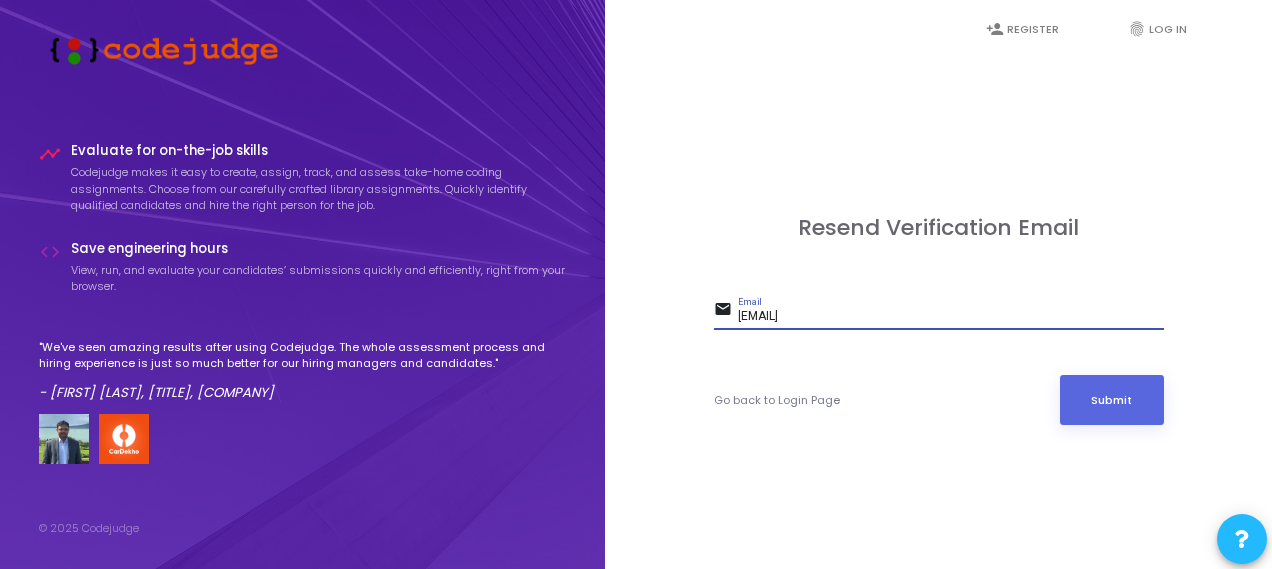 type on "[EMAIL]" 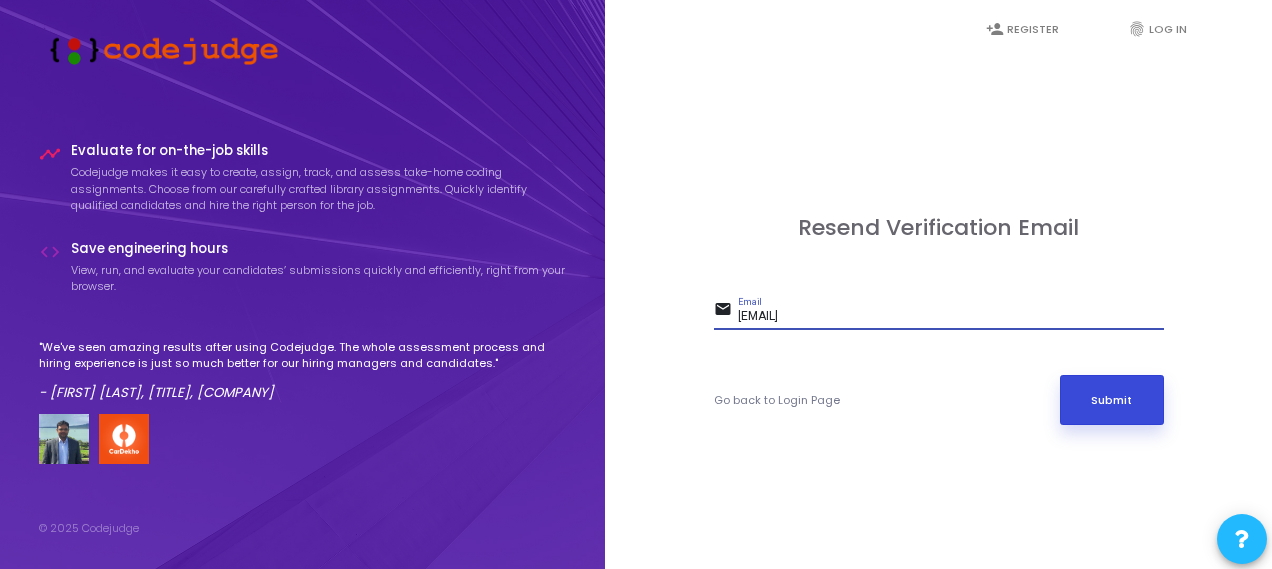 click on "Submit" at bounding box center (1112, 400) 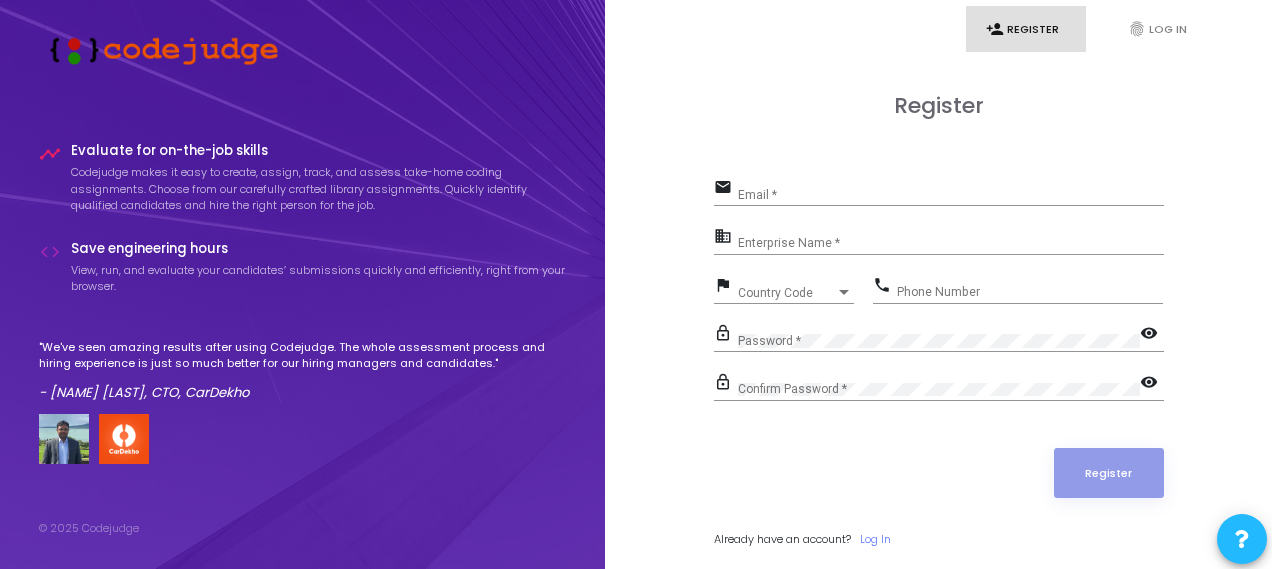 scroll, scrollTop: 0, scrollLeft: 0, axis: both 